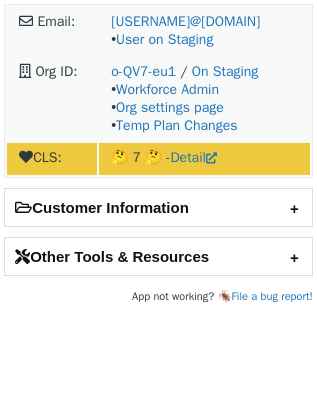 scroll, scrollTop: 0, scrollLeft: 0, axis: both 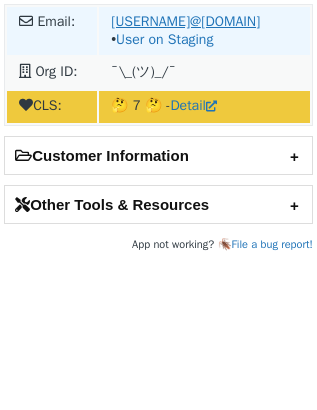 click on "daniel.dimant@catonetworks.com" at bounding box center [185, 21] 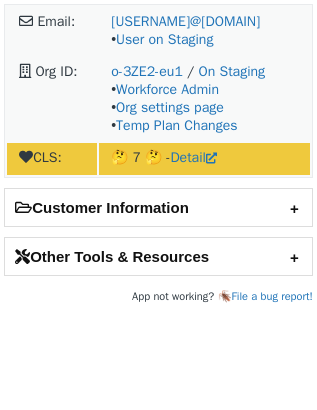 scroll, scrollTop: 0, scrollLeft: 0, axis: both 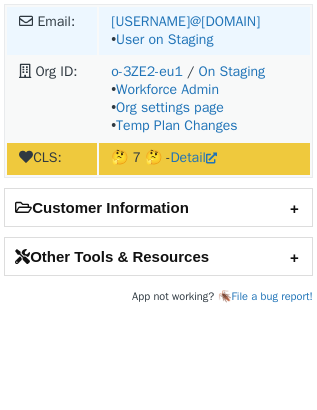 click on "daniel.dimant@catonetworks.com •  User on Staging" at bounding box center [204, 31] 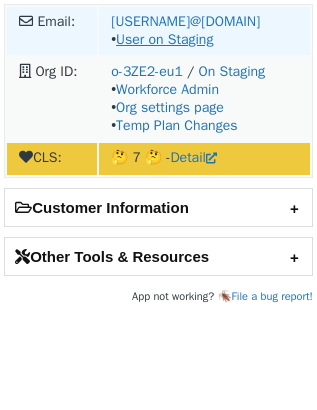 click on "User on Staging" at bounding box center [164, 39] 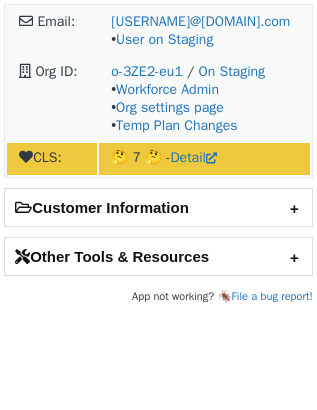 scroll, scrollTop: 0, scrollLeft: 0, axis: both 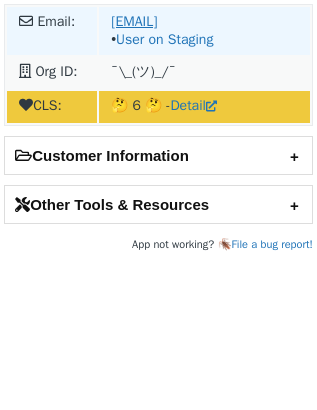 click on "mike.jackson@lottoland.com" at bounding box center (134, 21) 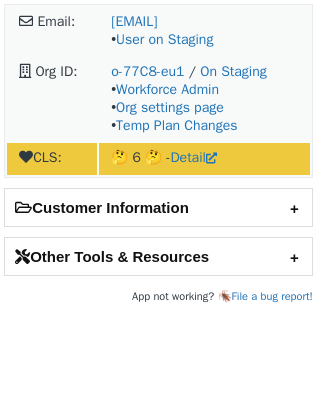 scroll, scrollTop: 0, scrollLeft: 0, axis: both 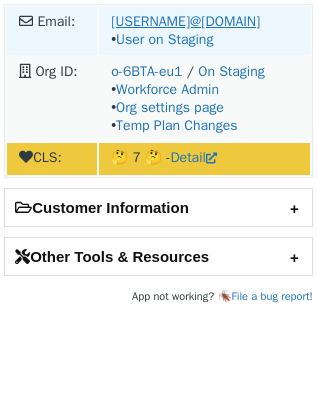 click on "[USERNAME]@[DOMAIN]" at bounding box center [185, 21] 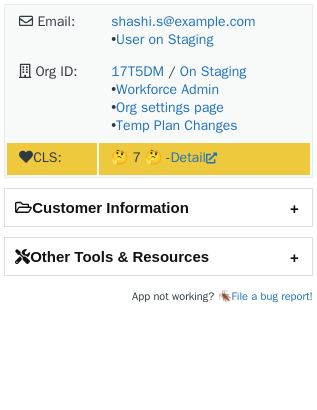 scroll, scrollTop: 0, scrollLeft: 0, axis: both 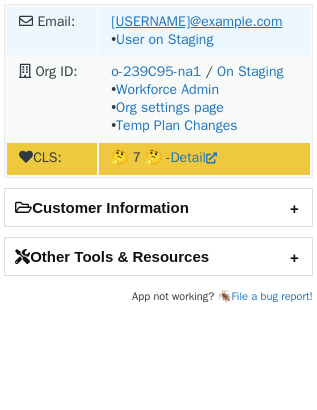 click on "[USERNAME]@example.com" at bounding box center (196, 21) 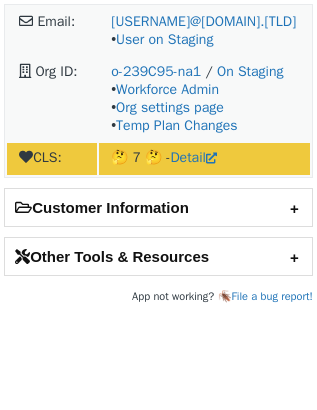 scroll, scrollTop: 0, scrollLeft: 0, axis: both 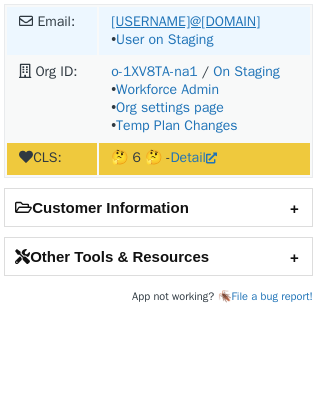 click on "[USERNAME]@[DOMAIN]" at bounding box center [185, 21] 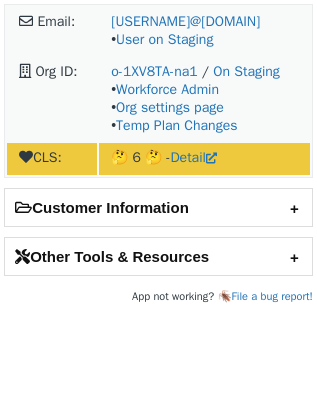 scroll, scrollTop: 0, scrollLeft: 0, axis: both 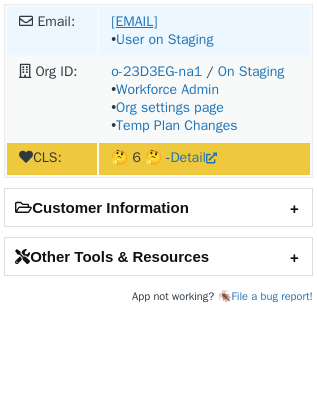 click on "[EMAIL]" at bounding box center (134, 21) 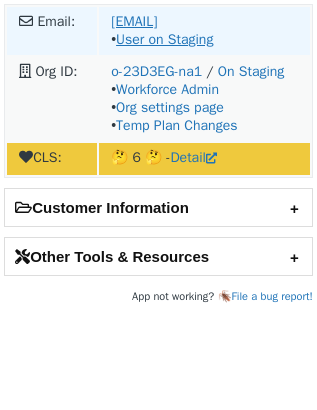 click on "accounts@shark.partners •  User on Staging" at bounding box center (204, 31) 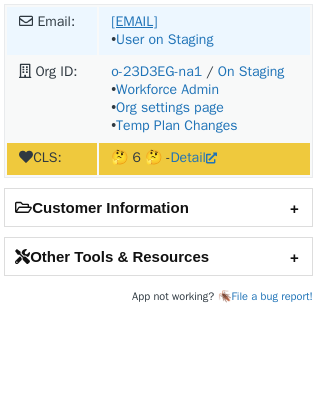 click on "accounts@shark.partners" at bounding box center (134, 21) 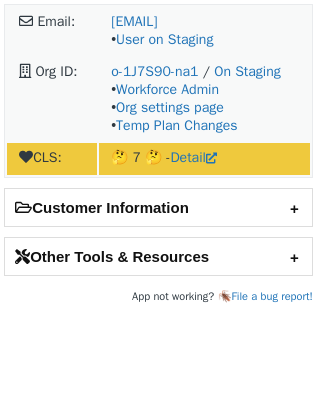scroll, scrollTop: 0, scrollLeft: 0, axis: both 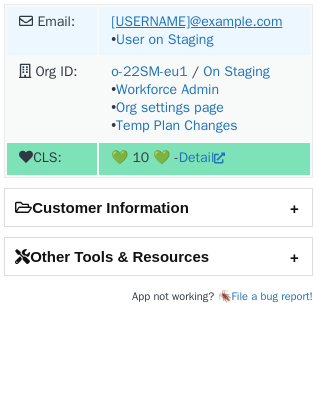 click on "[USERNAME]@example.com" at bounding box center [196, 21] 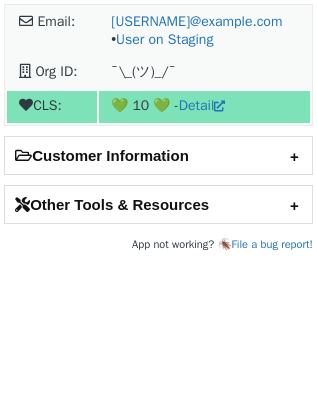 scroll, scrollTop: 0, scrollLeft: 0, axis: both 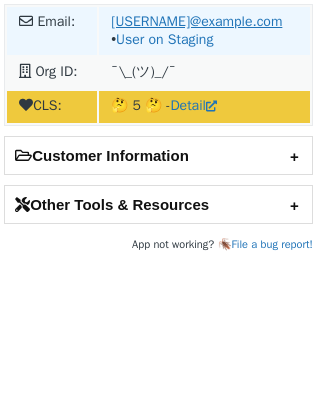 click on "[USERNAME]@example.com" at bounding box center [196, 21] 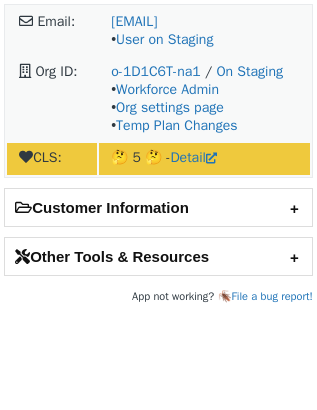scroll, scrollTop: 0, scrollLeft: 0, axis: both 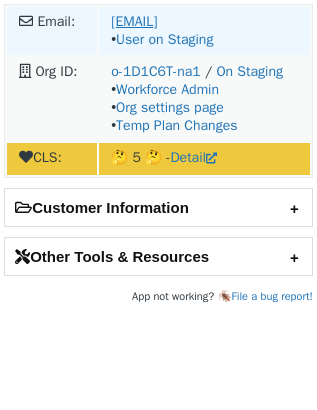 click on "[EMAIL] •  User on Staging" at bounding box center (204, 31) 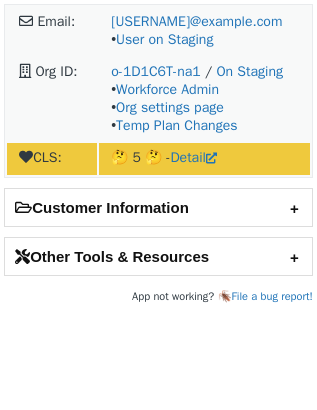 scroll, scrollTop: 0, scrollLeft: 0, axis: both 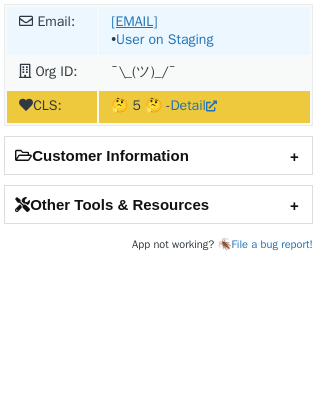 click on "[EMAIL]" at bounding box center (134, 21) 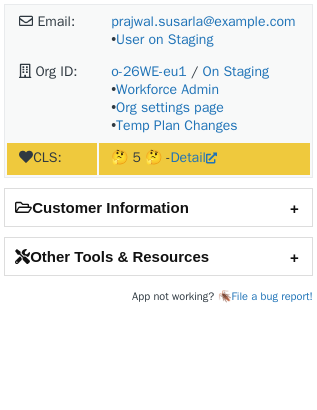 scroll, scrollTop: 0, scrollLeft: 0, axis: both 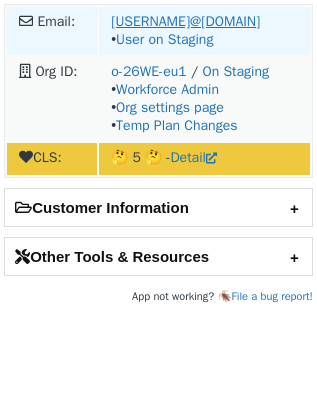 click on "[USERNAME]@[DOMAIN]" at bounding box center [185, 21] 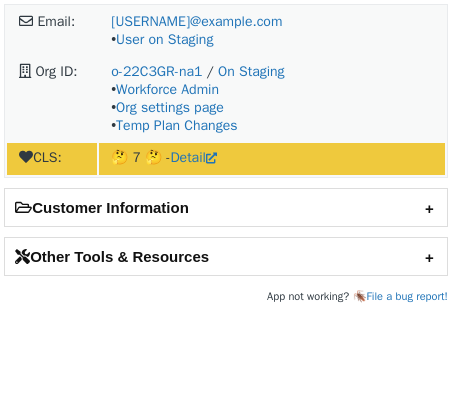 scroll, scrollTop: 0, scrollLeft: 0, axis: both 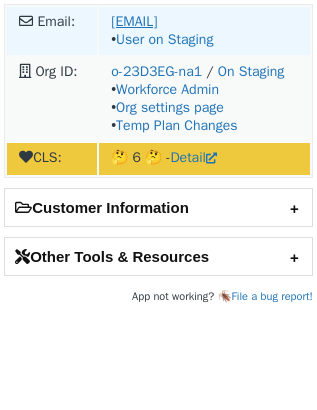 click on "accounts@shark.partners" at bounding box center [134, 21] 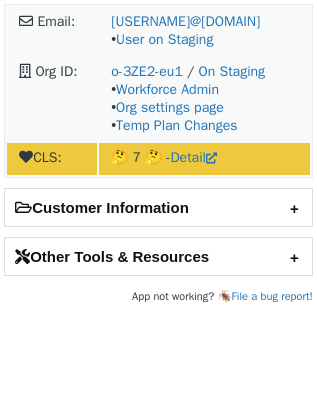 scroll, scrollTop: 0, scrollLeft: 0, axis: both 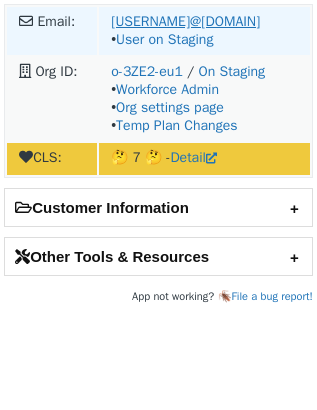 click on "[USERNAME]@[DOMAIN]" at bounding box center [185, 21] 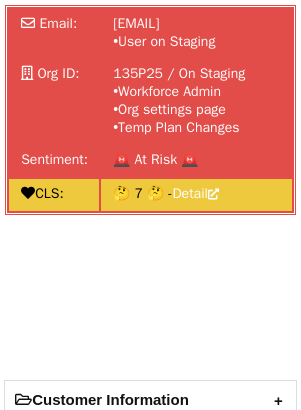 scroll, scrollTop: 0, scrollLeft: 0, axis: both 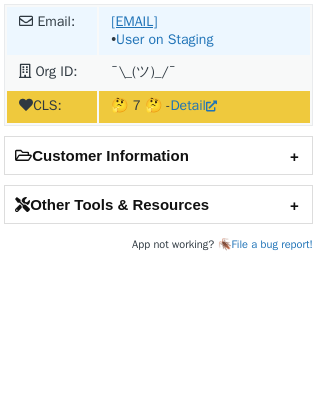 click on "[EMAIL]" at bounding box center (134, 21) 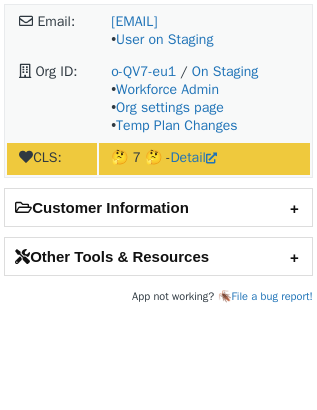 scroll, scrollTop: 0, scrollLeft: 0, axis: both 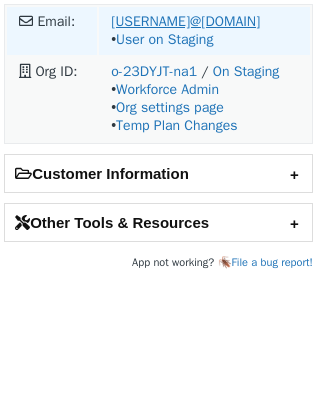 click on "[USERNAME]@[DOMAIN]" at bounding box center (185, 21) 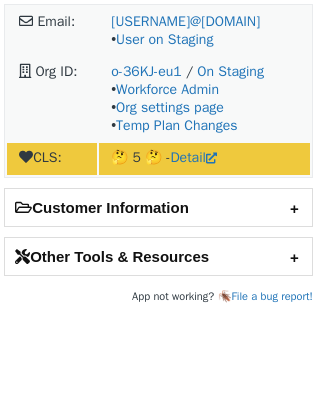 scroll, scrollTop: 0, scrollLeft: 0, axis: both 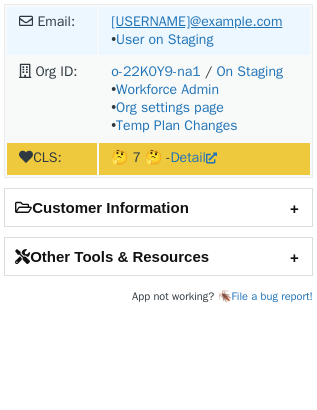 click on "[USERNAME]@example.com" at bounding box center (196, 21) 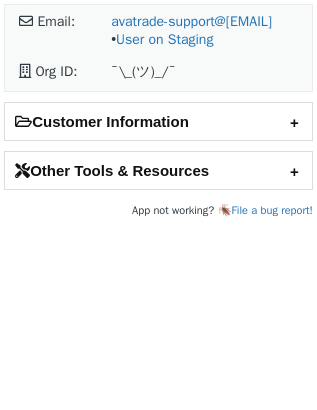 scroll, scrollTop: 0, scrollLeft: 0, axis: both 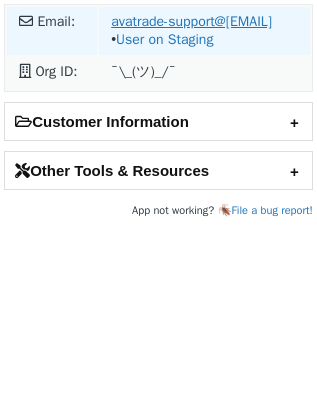 click on "avatrade-support@[EMAIL]" at bounding box center [191, 21] 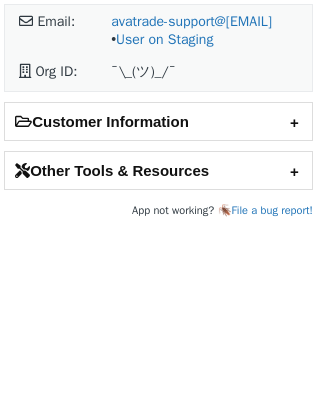 scroll, scrollTop: 0, scrollLeft: 0, axis: both 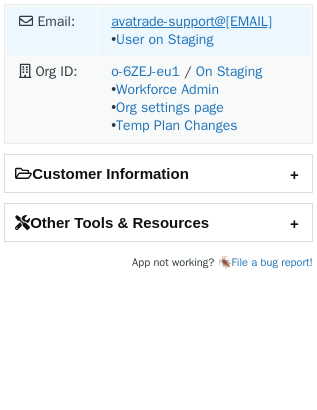 click on "avatrade-support@[EMAIL]" at bounding box center (191, 21) 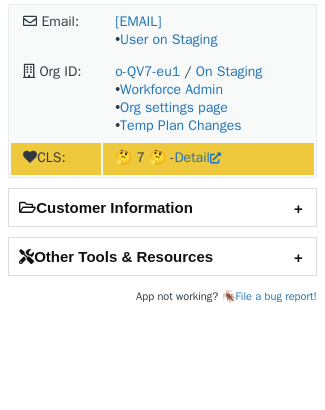 scroll, scrollTop: 0, scrollLeft: 0, axis: both 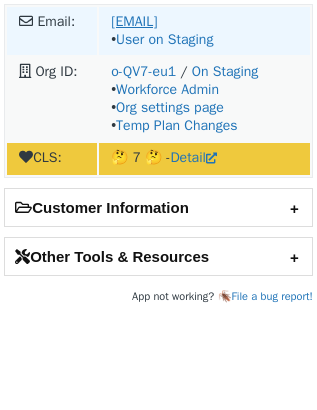 click on "sergey.barinov@klarna.com" at bounding box center (134, 21) 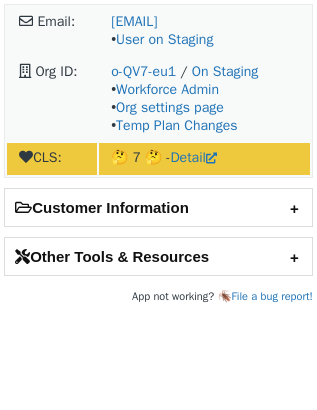 scroll, scrollTop: 0, scrollLeft: 0, axis: both 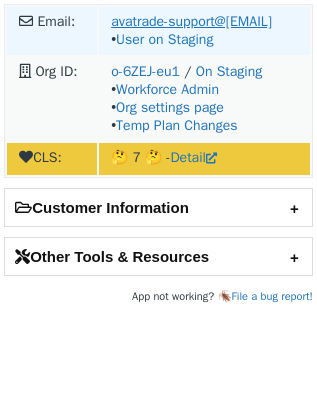 click on "avatrade-support@[EMAIL]" at bounding box center (191, 21) 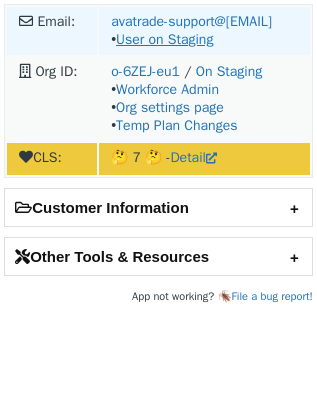 click on "User on Staging" at bounding box center [164, 39] 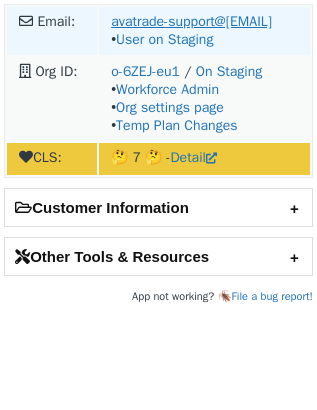 click on "avatrade-support@[EMAIL]" at bounding box center (191, 21) 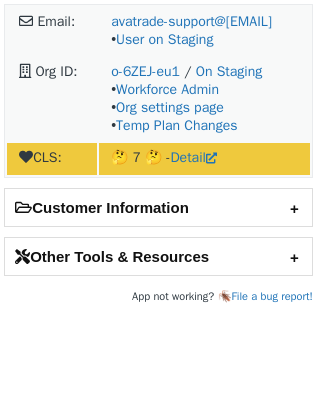scroll, scrollTop: 0, scrollLeft: 0, axis: both 